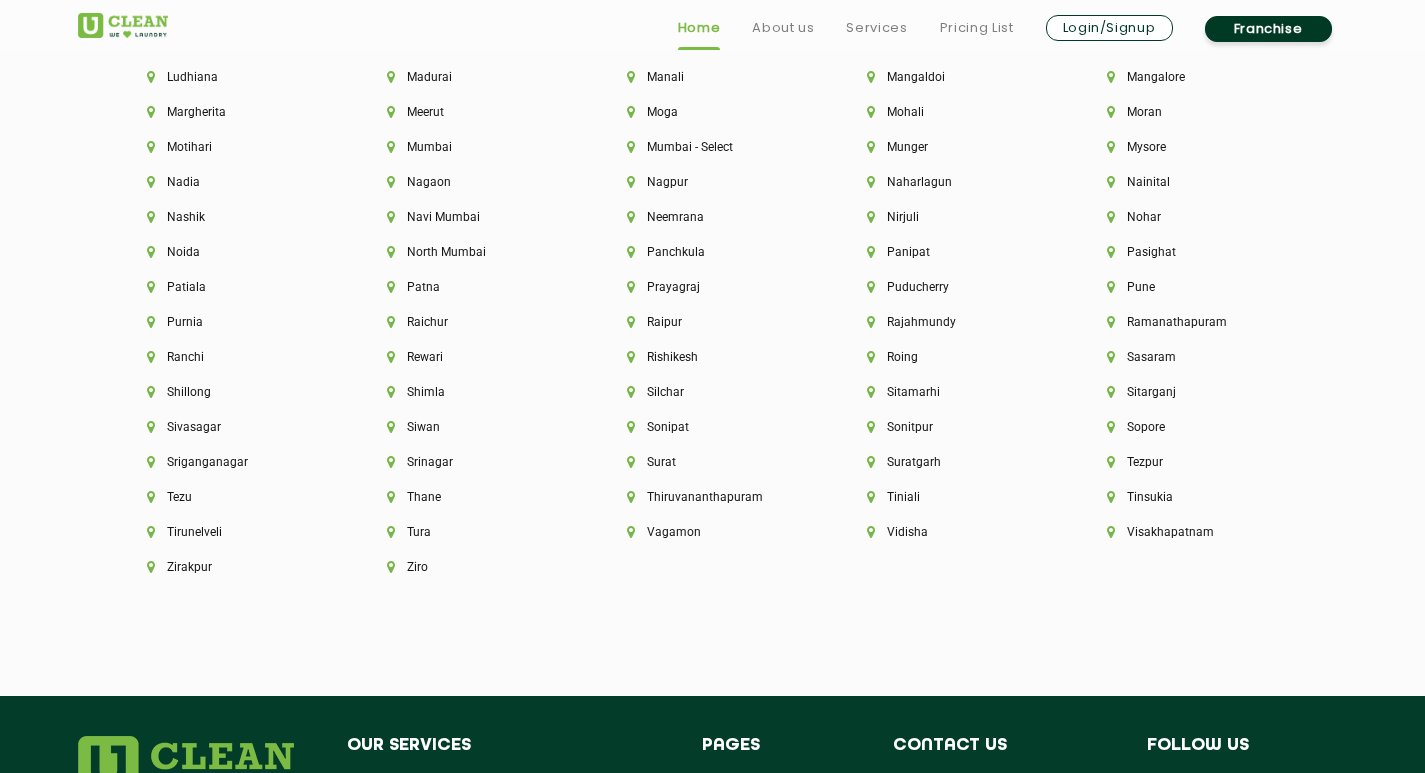 scroll, scrollTop: 5200, scrollLeft: 0, axis: vertical 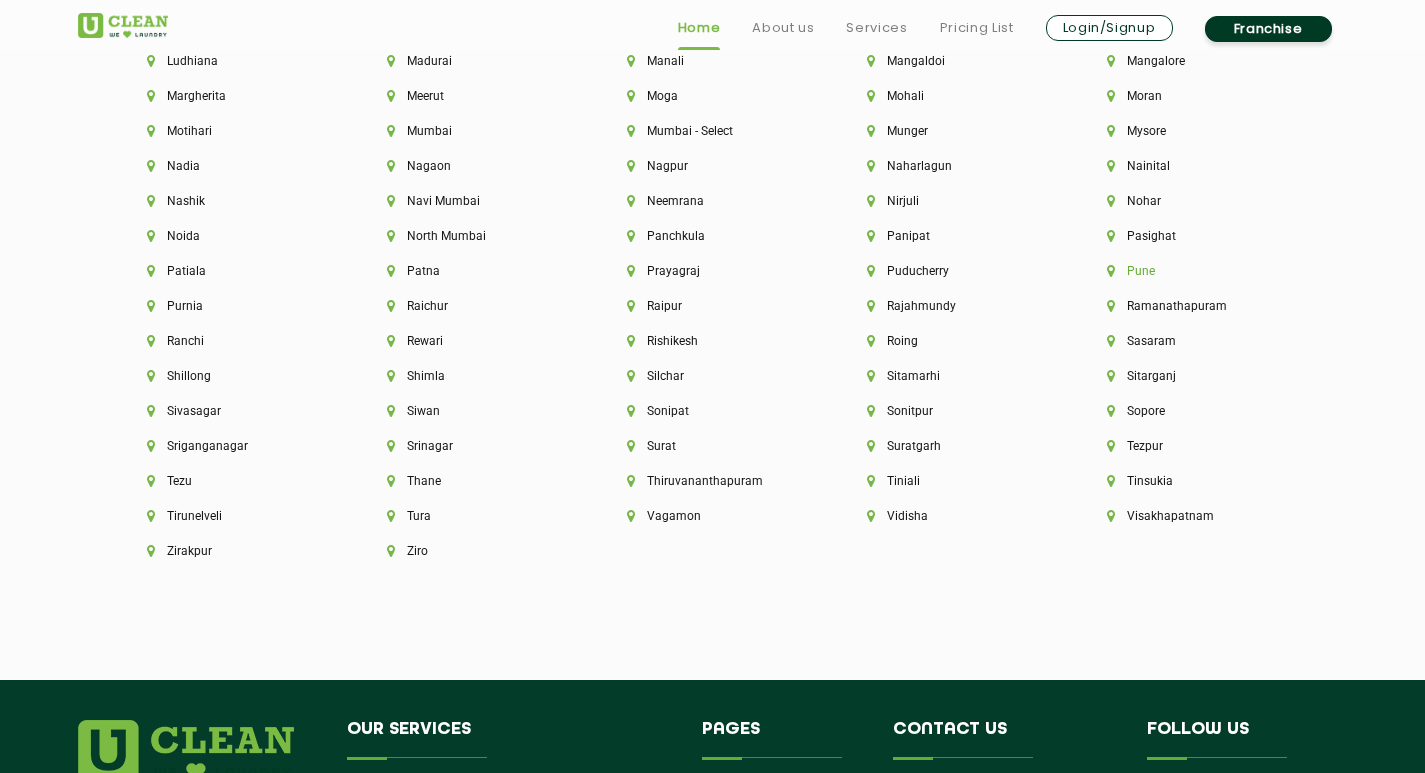 click on "Pune" 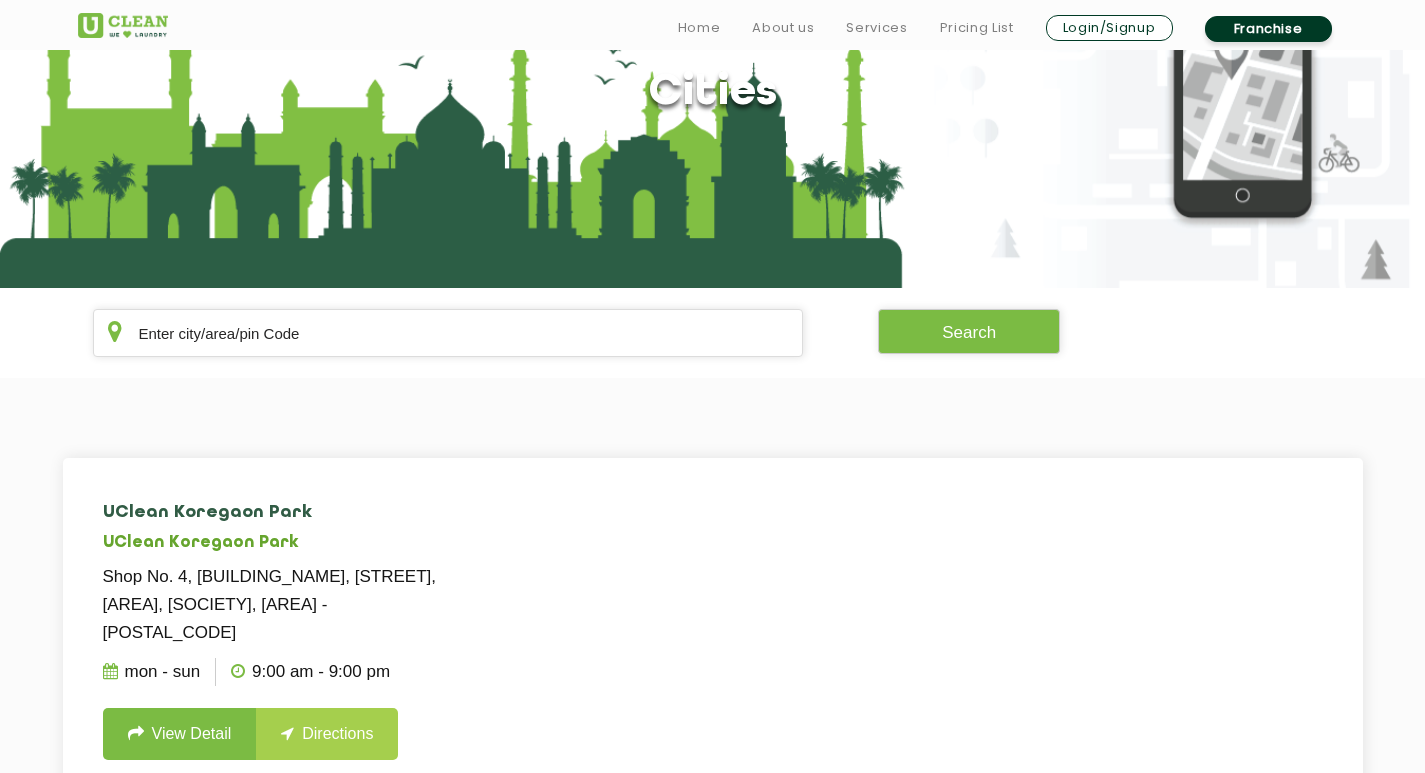scroll, scrollTop: 200, scrollLeft: 0, axis: vertical 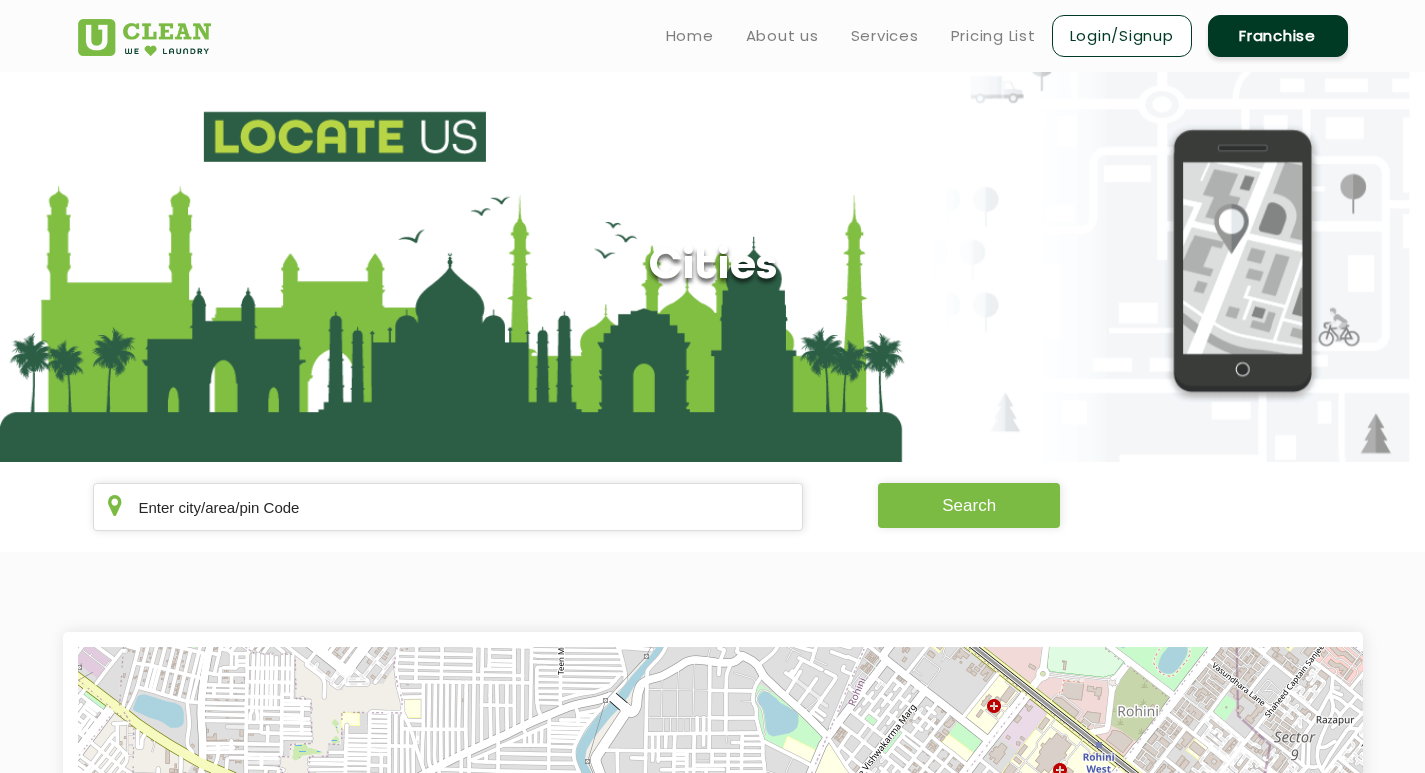 click on "Search" 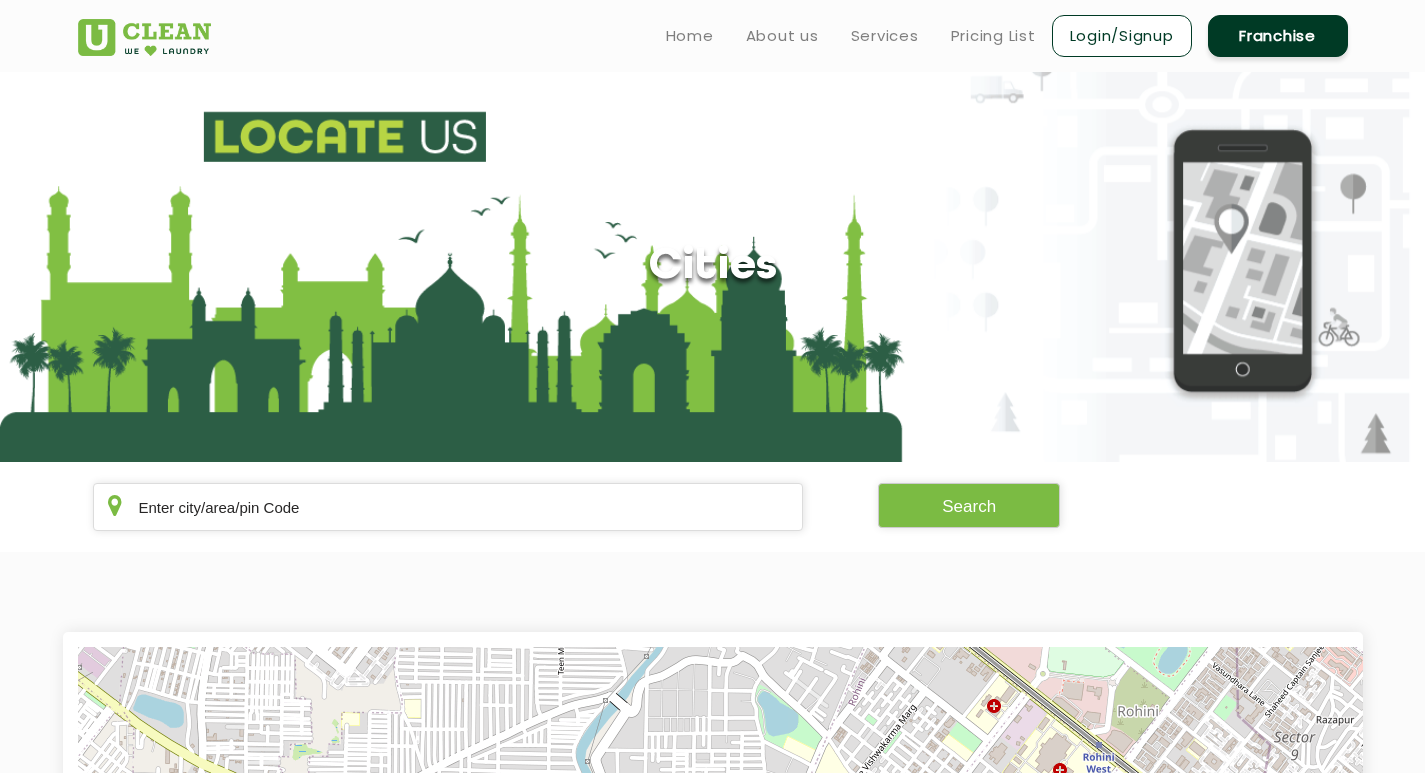 click on "Cities" 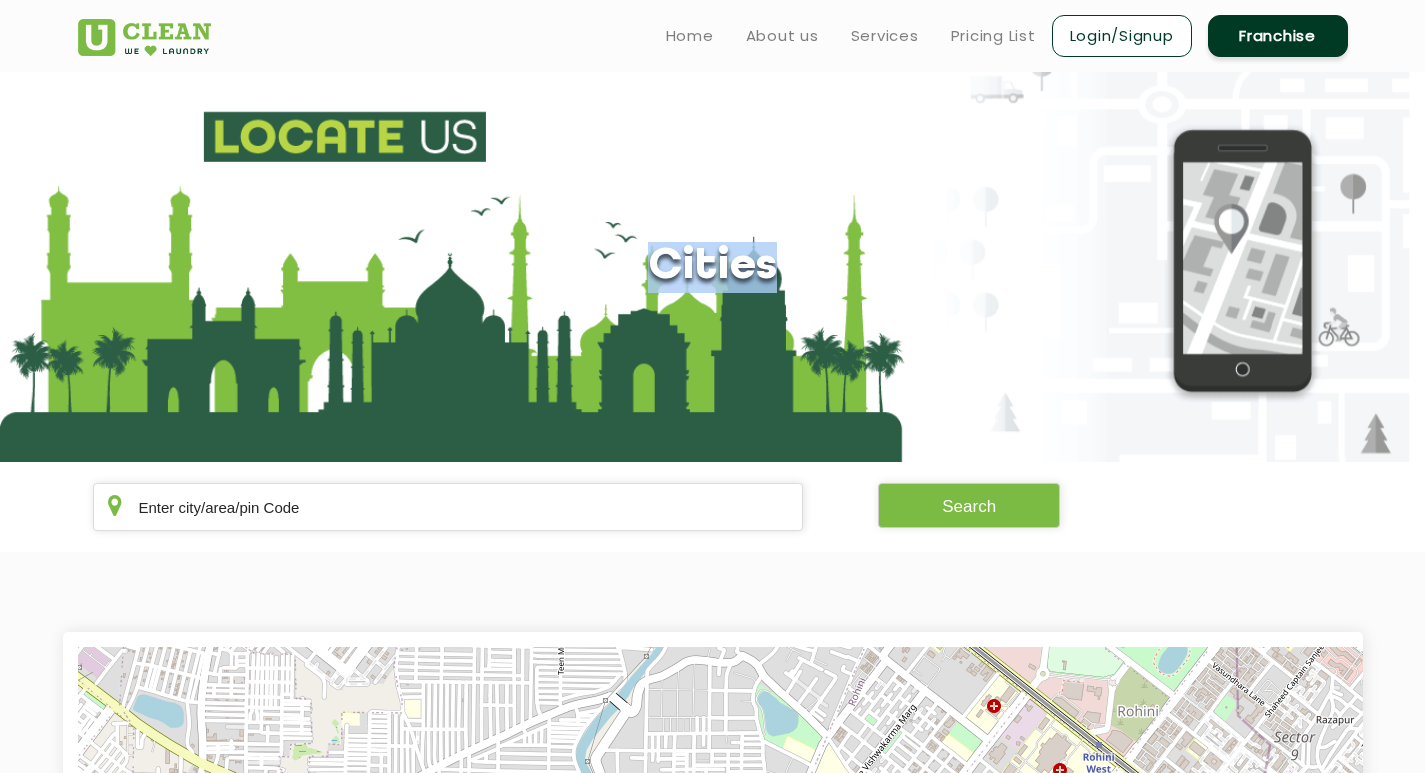 click on "Cities" 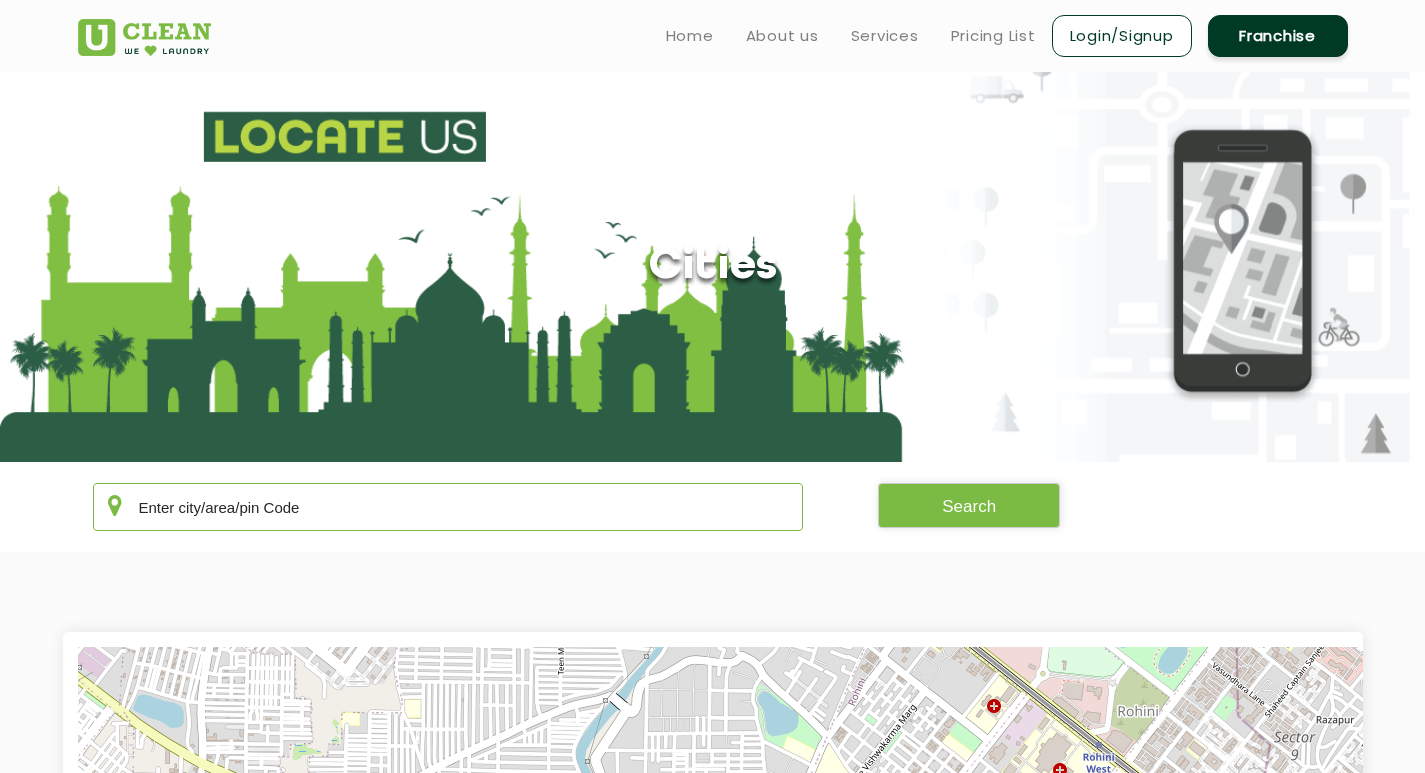 click at bounding box center [448, 507] 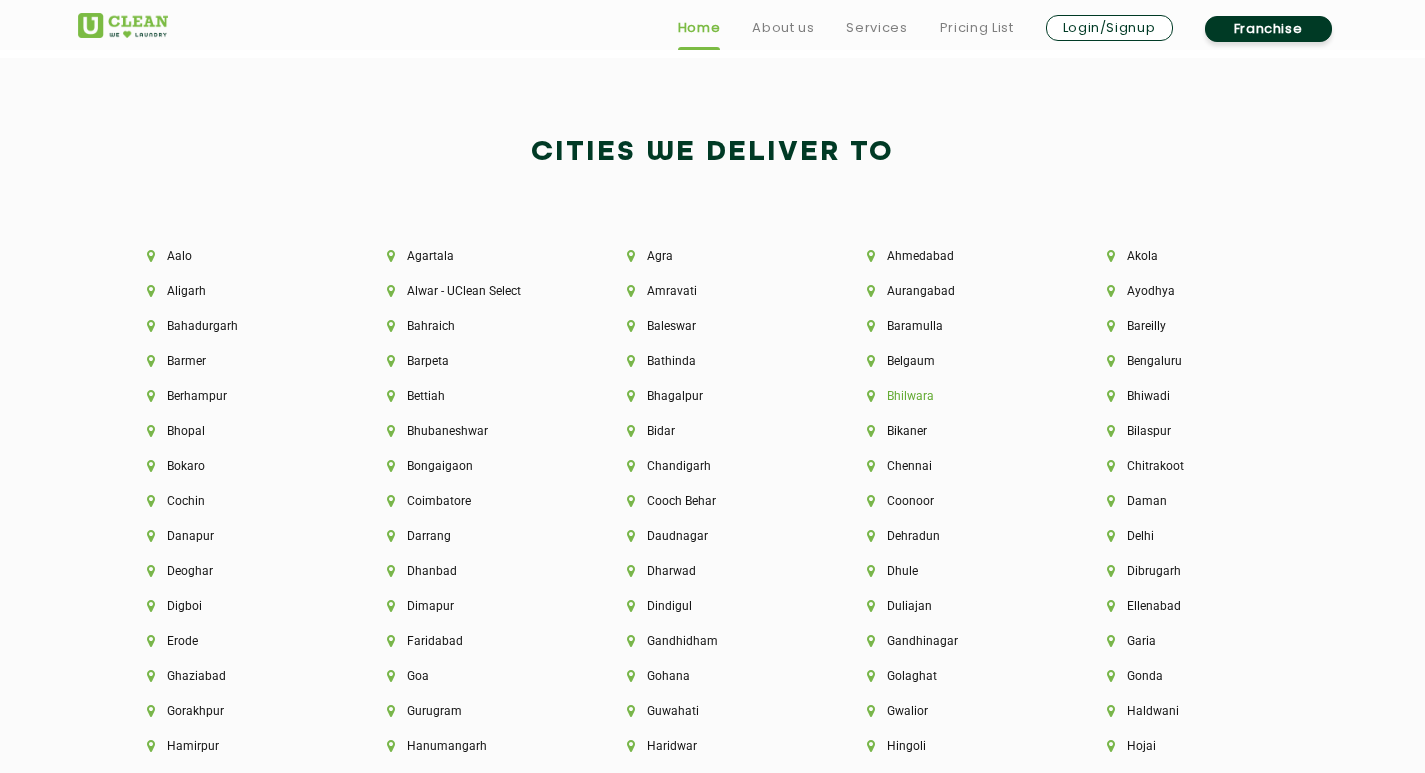 scroll, scrollTop: 4300, scrollLeft: 0, axis: vertical 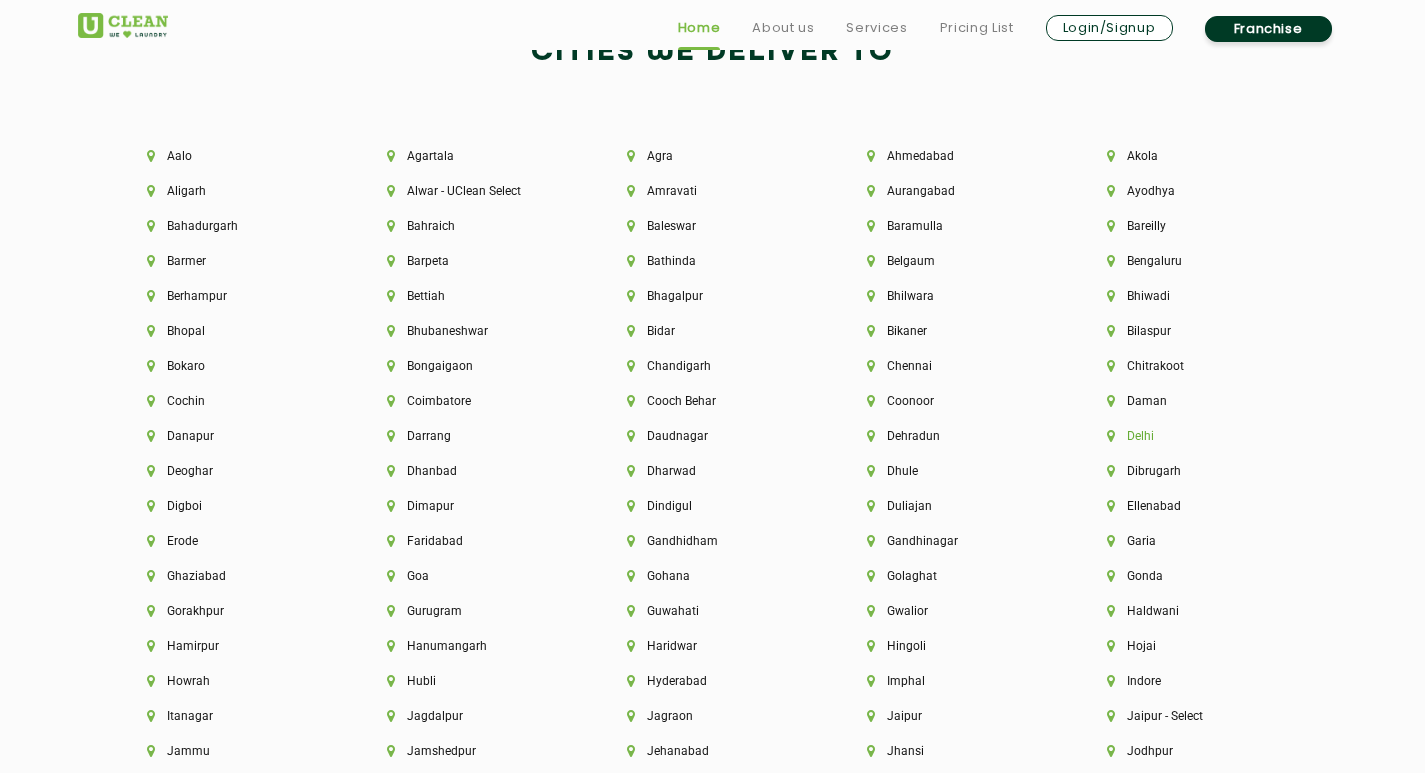click on "Delhi" 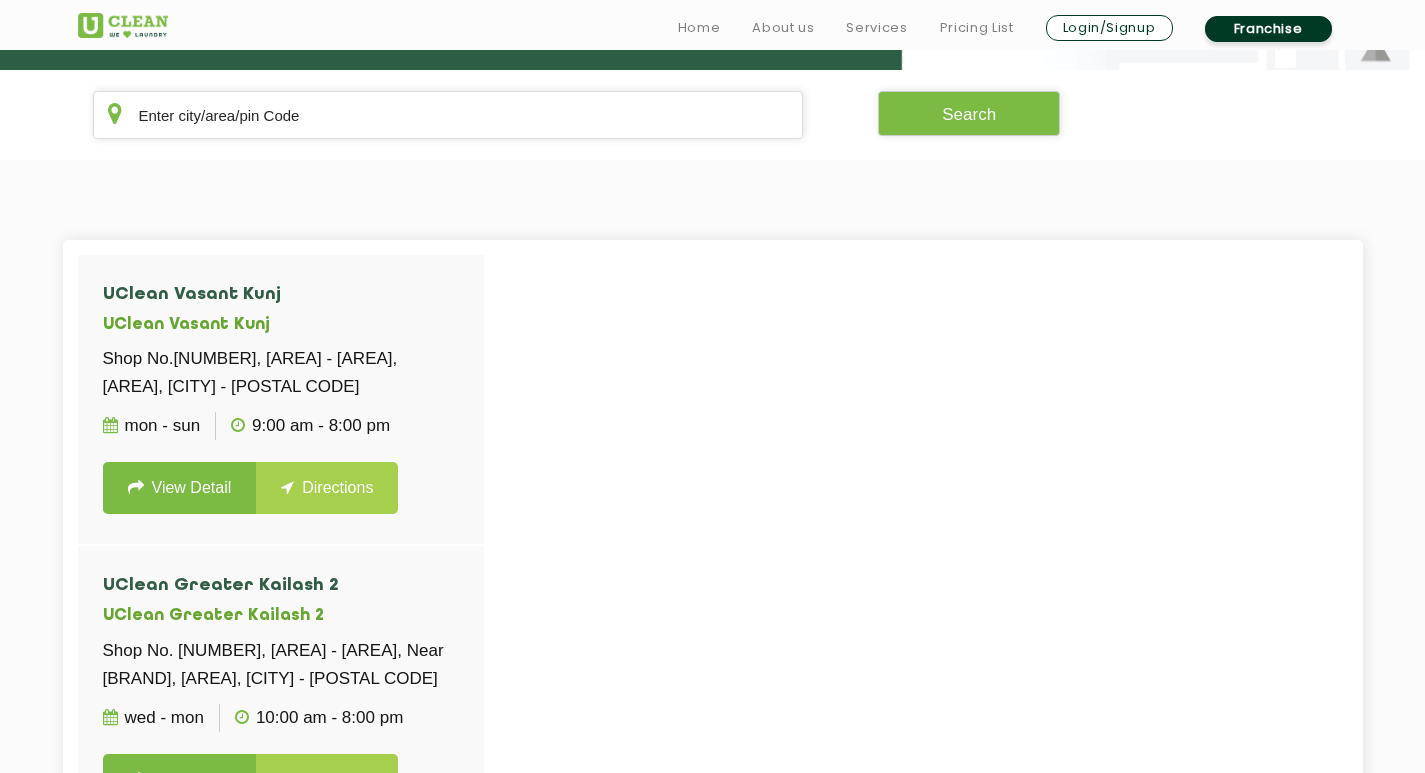 scroll, scrollTop: 400, scrollLeft: 0, axis: vertical 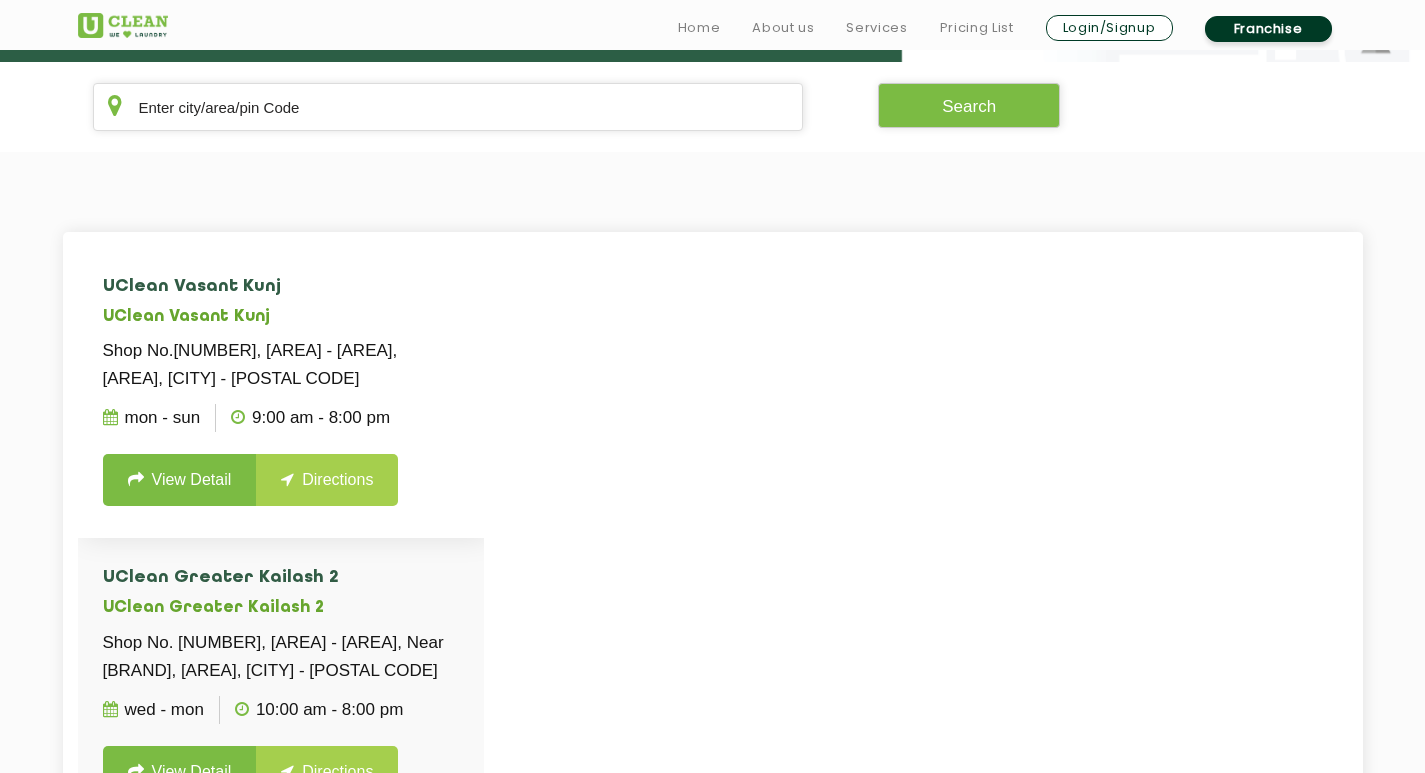 click on "View Detail" 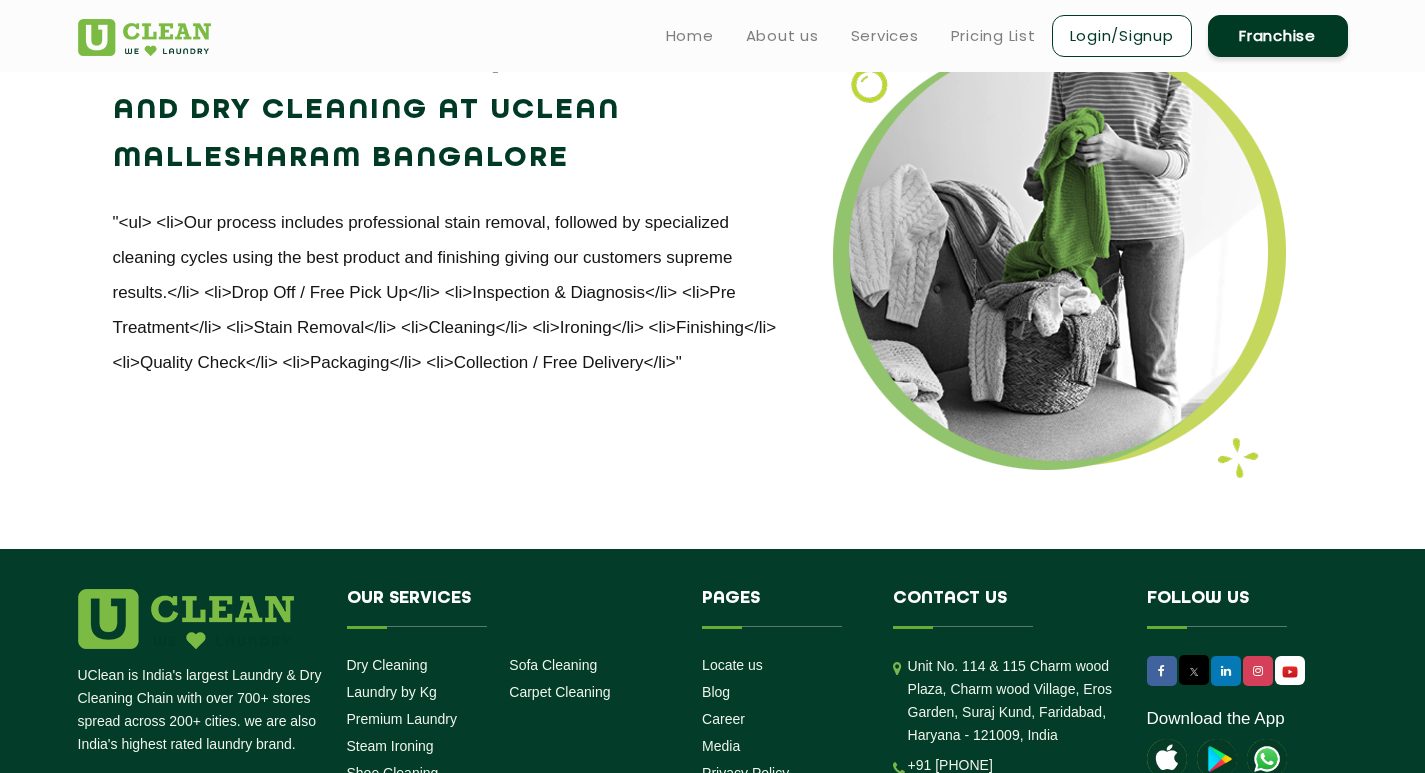 scroll, scrollTop: 2125, scrollLeft: 0, axis: vertical 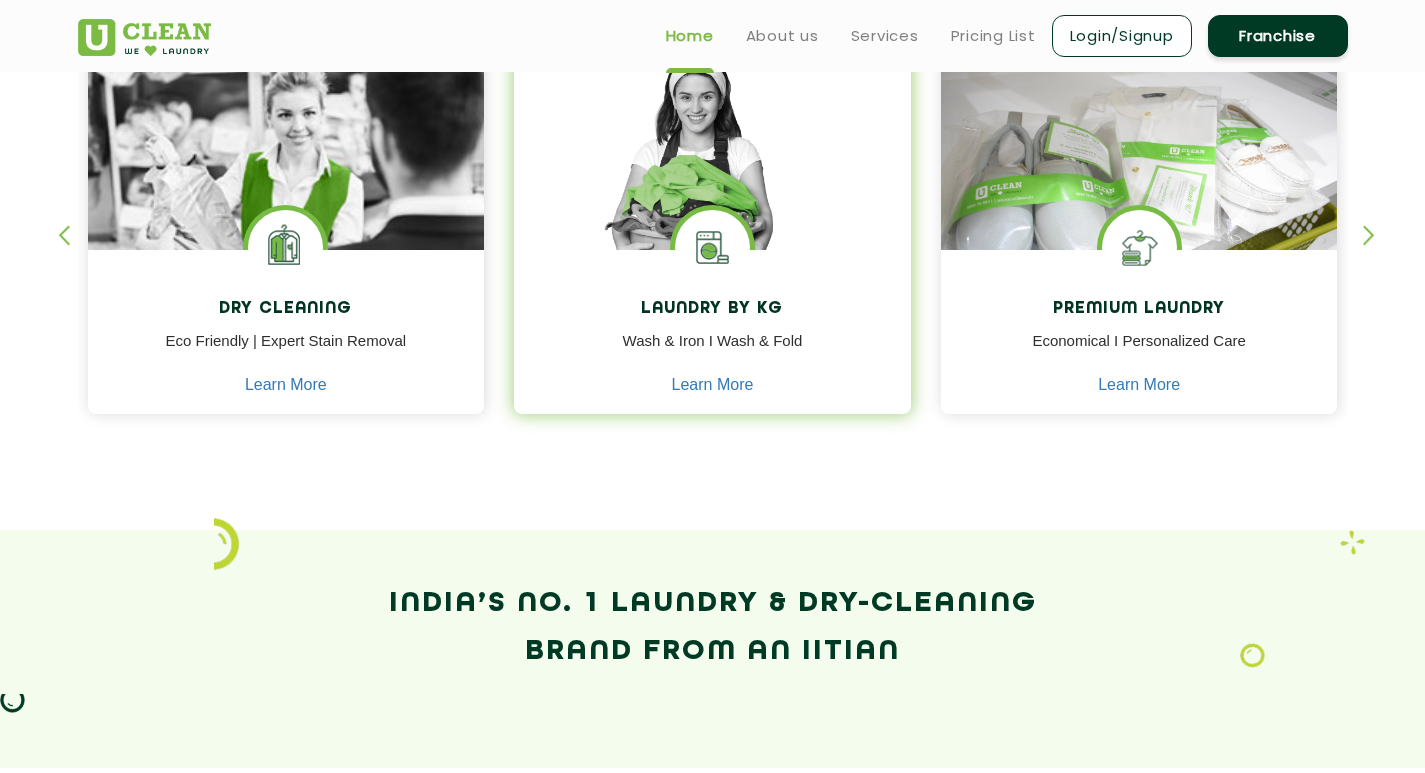click on "Wash & Iron I Wash & Fold" at bounding box center [712, 352] 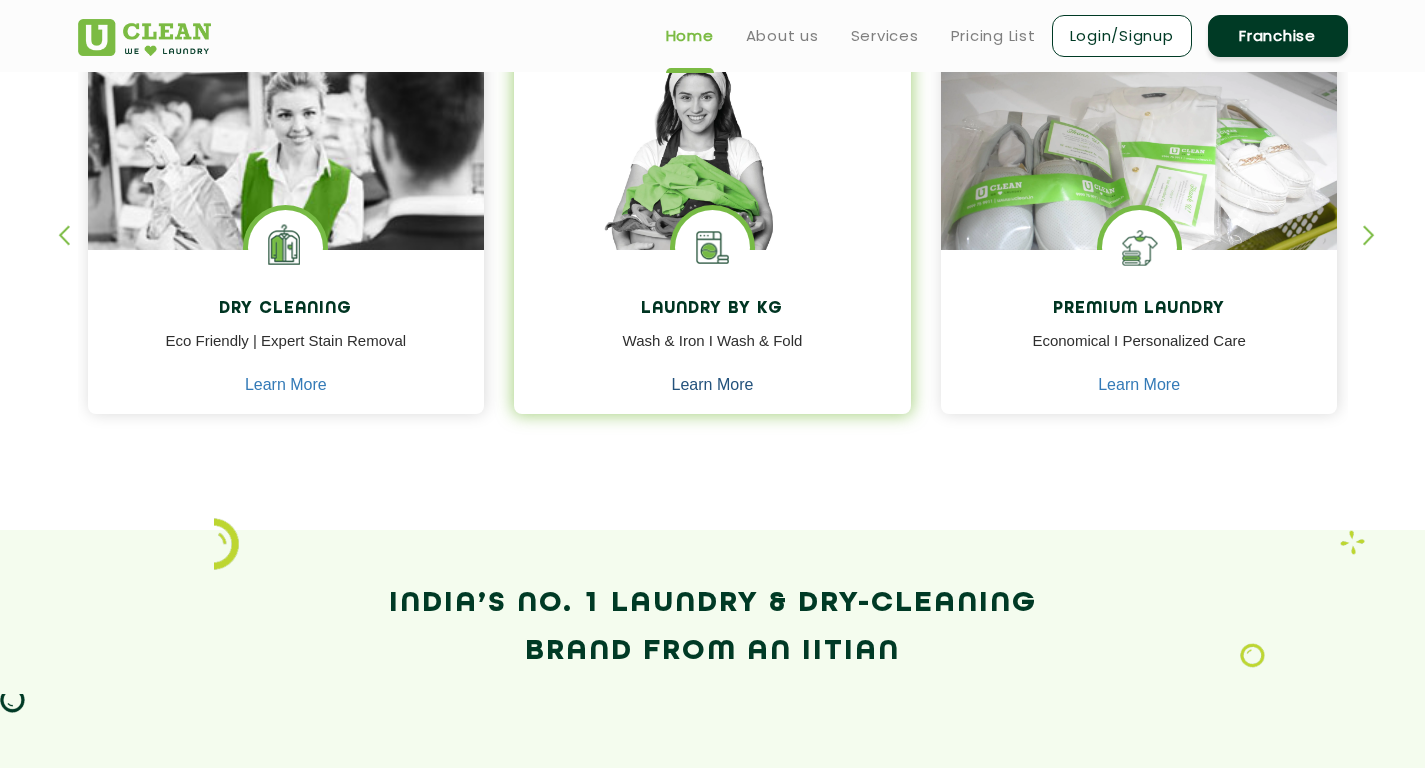 click on "Learn More" at bounding box center (713, 385) 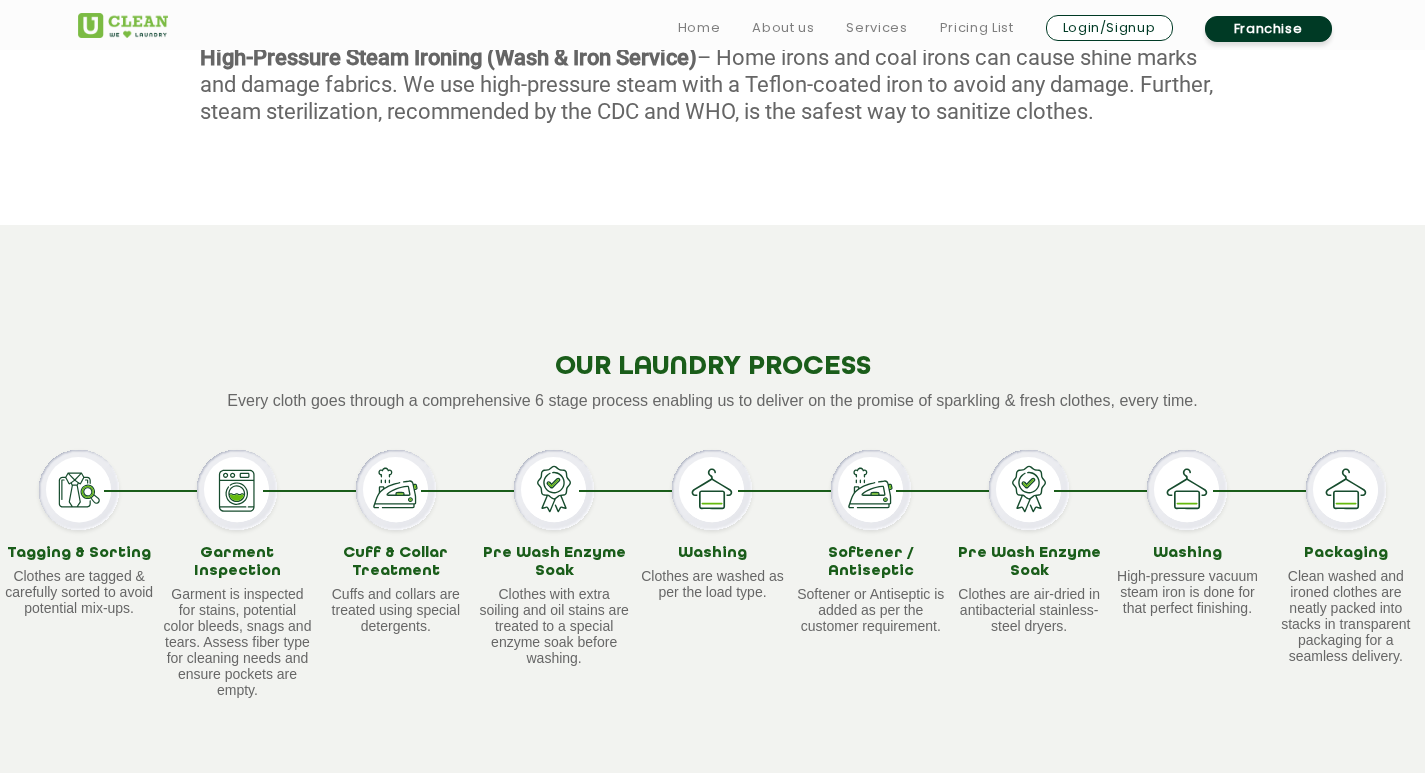 scroll, scrollTop: 1900, scrollLeft: 0, axis: vertical 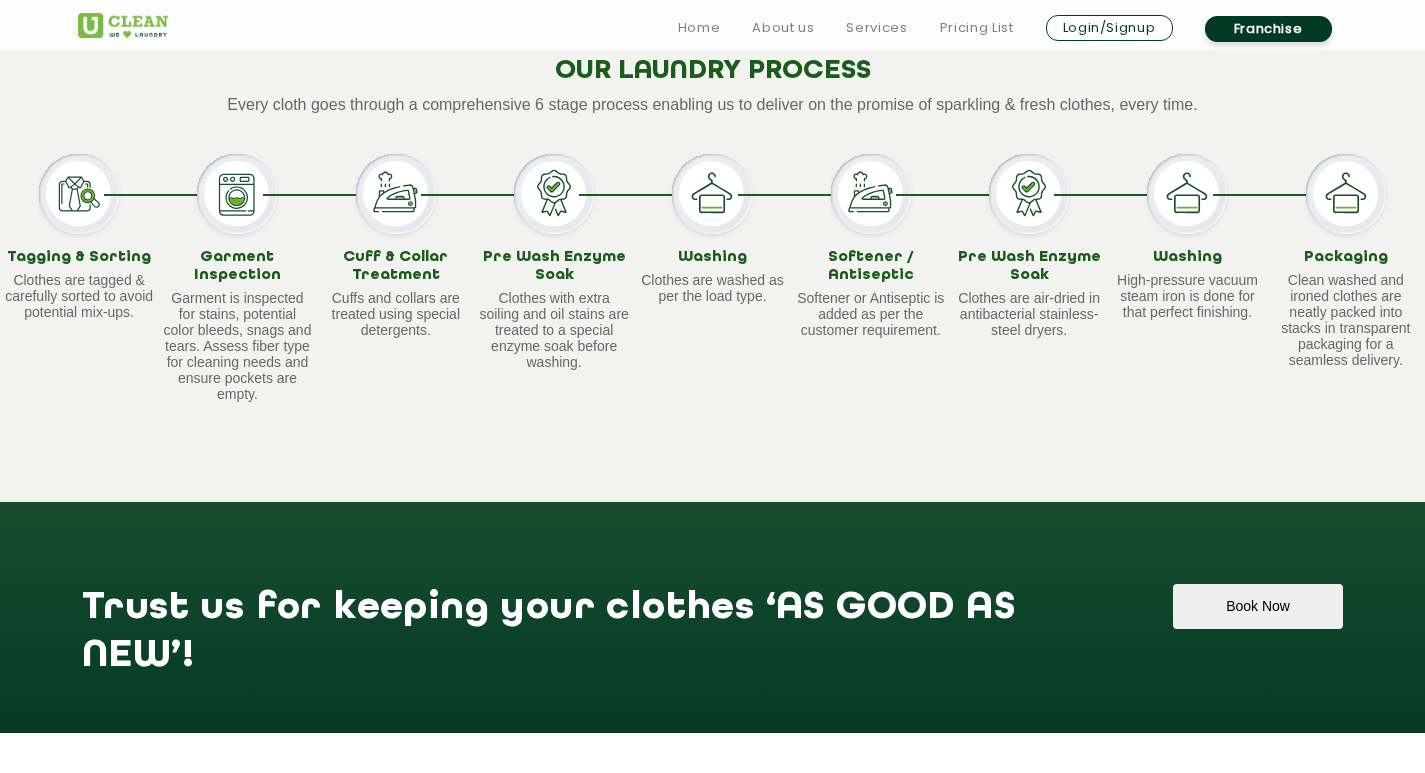 drag, startPoint x: 0, startPoint y: 202, endPoint x: 96, endPoint y: 197, distance: 96.13012 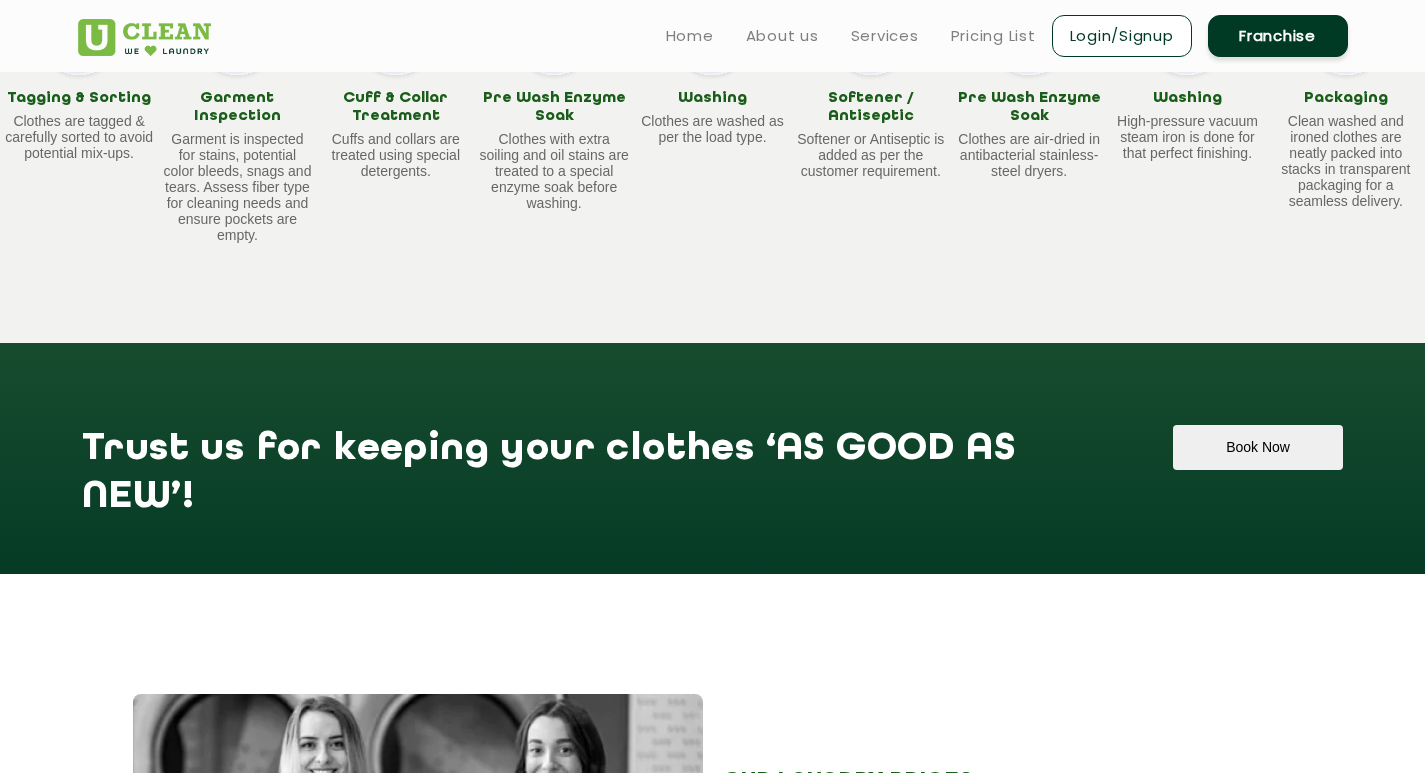 scroll, scrollTop: 1900, scrollLeft: 0, axis: vertical 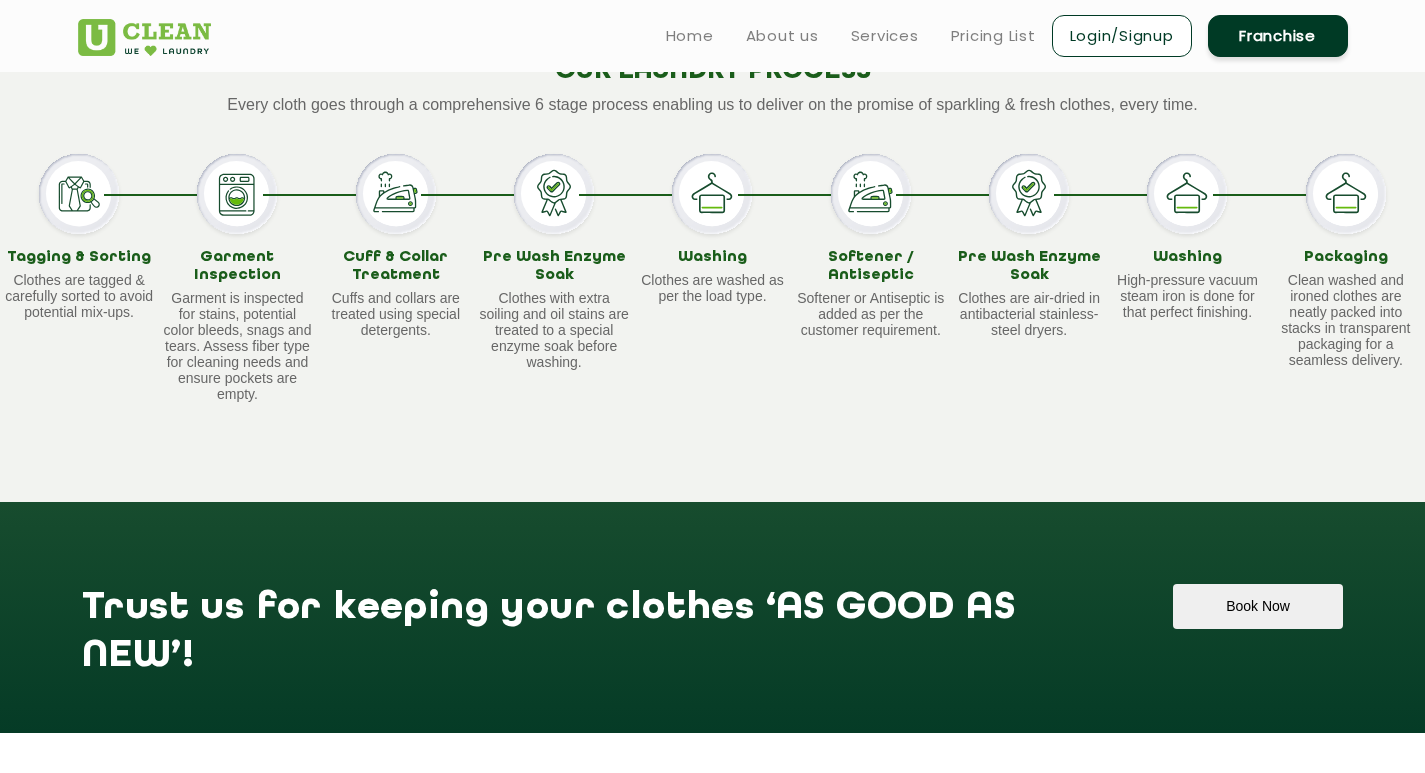 click 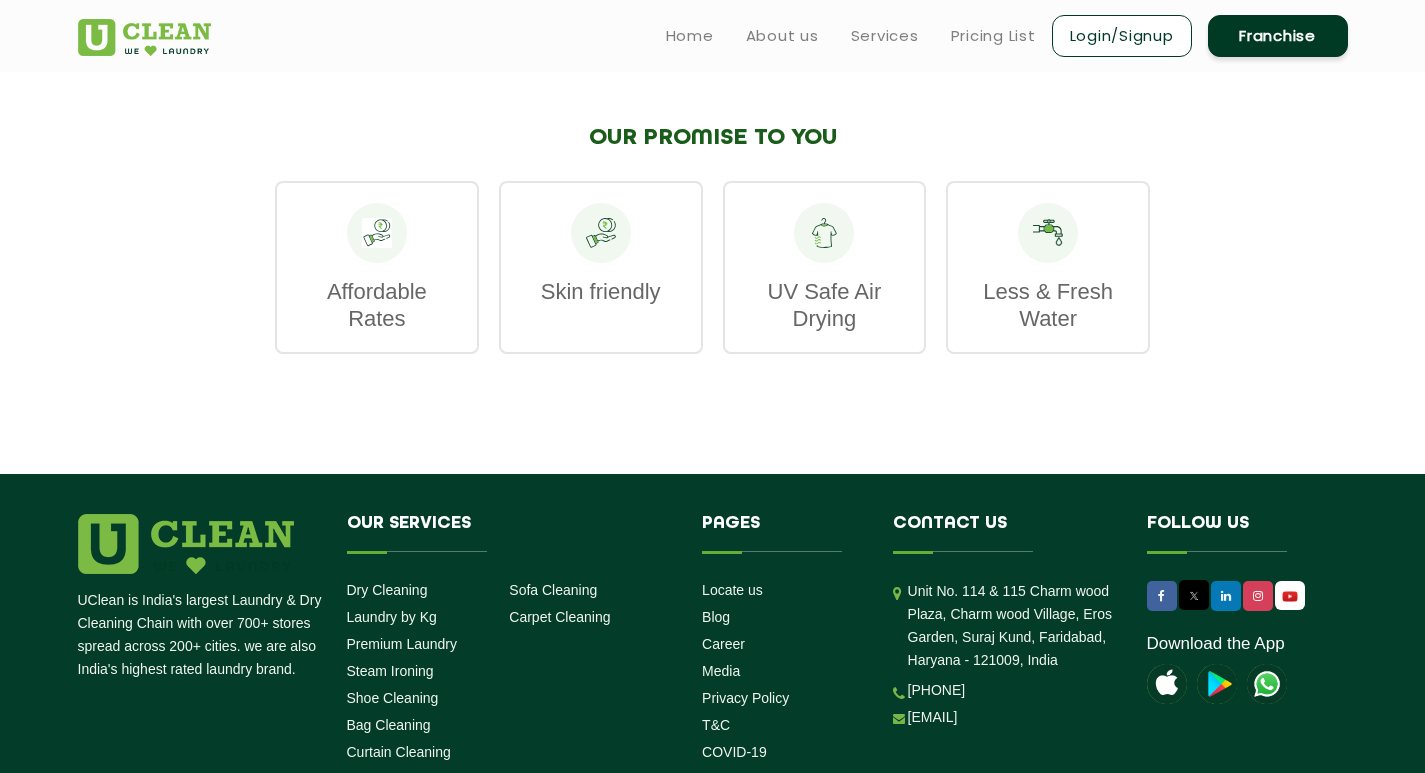 scroll, scrollTop: 3060, scrollLeft: 0, axis: vertical 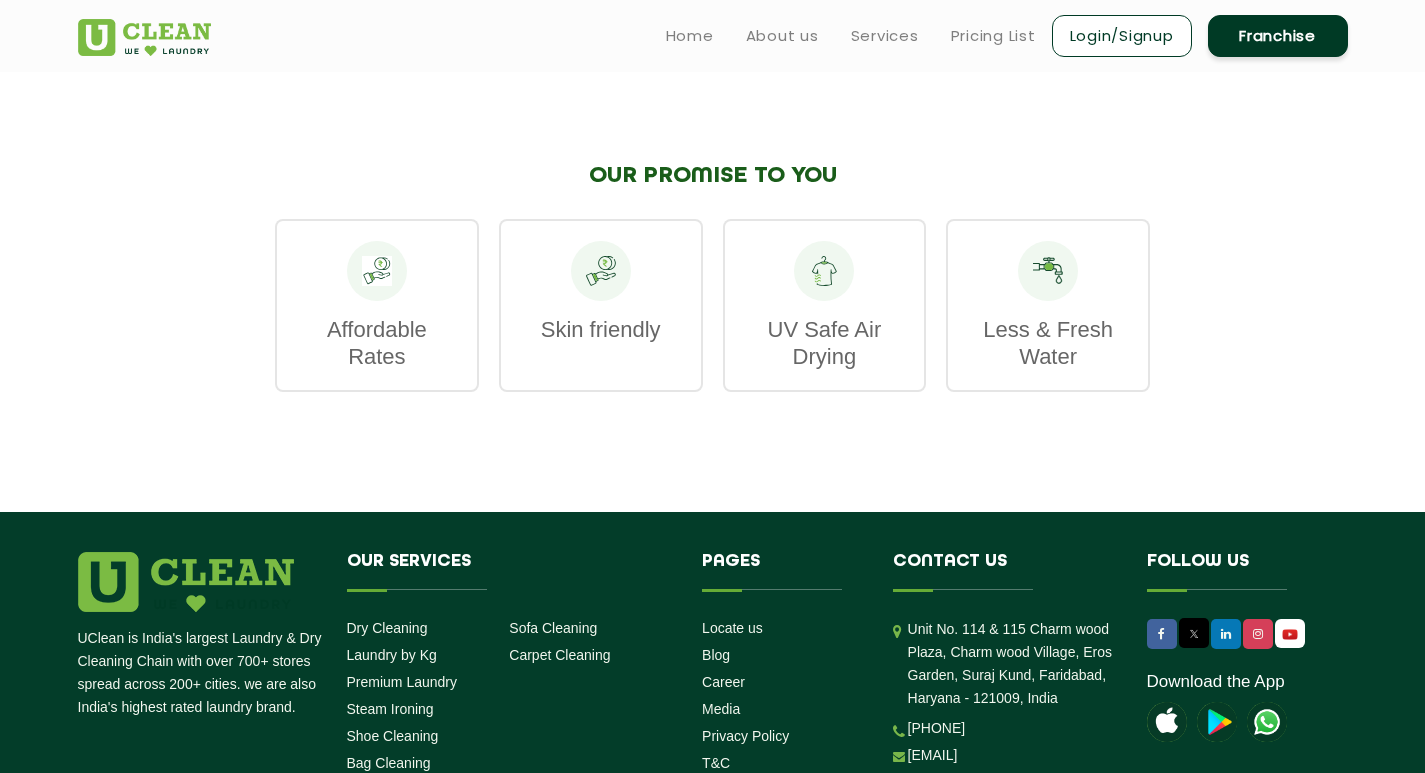 click 